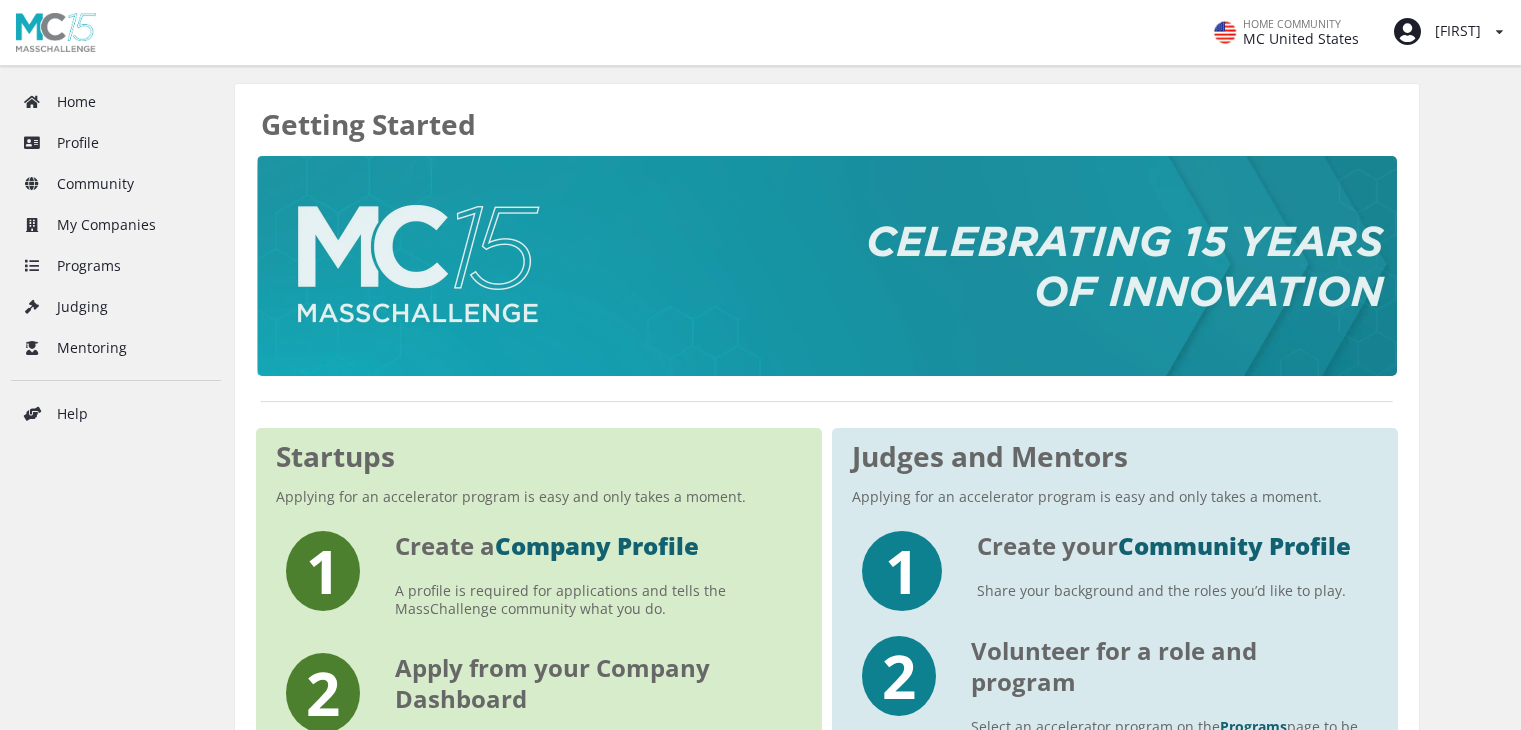 scroll, scrollTop: 0, scrollLeft: 0, axis: both 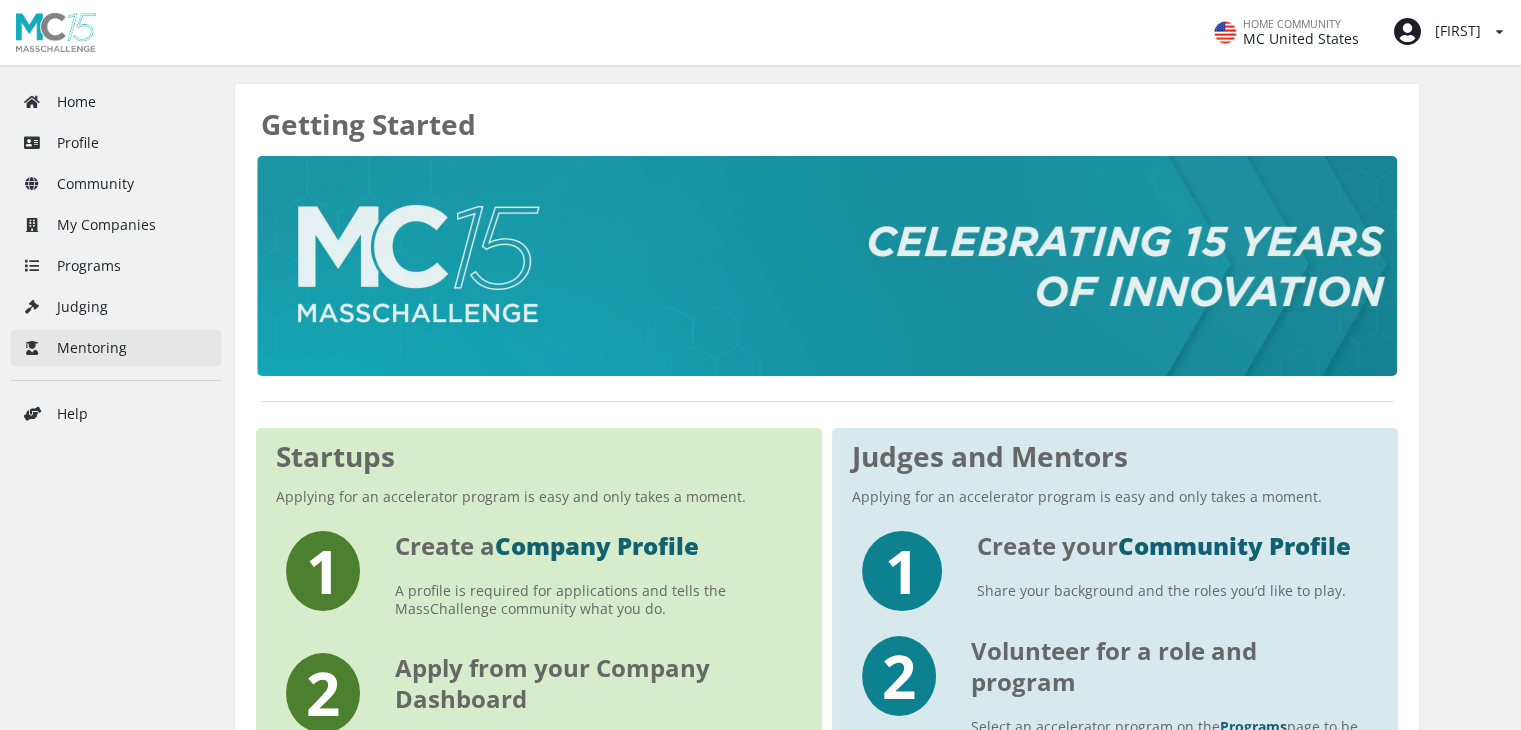 drag, startPoint x: 0, startPoint y: 0, endPoint x: 67, endPoint y: 352, distance: 358.3197 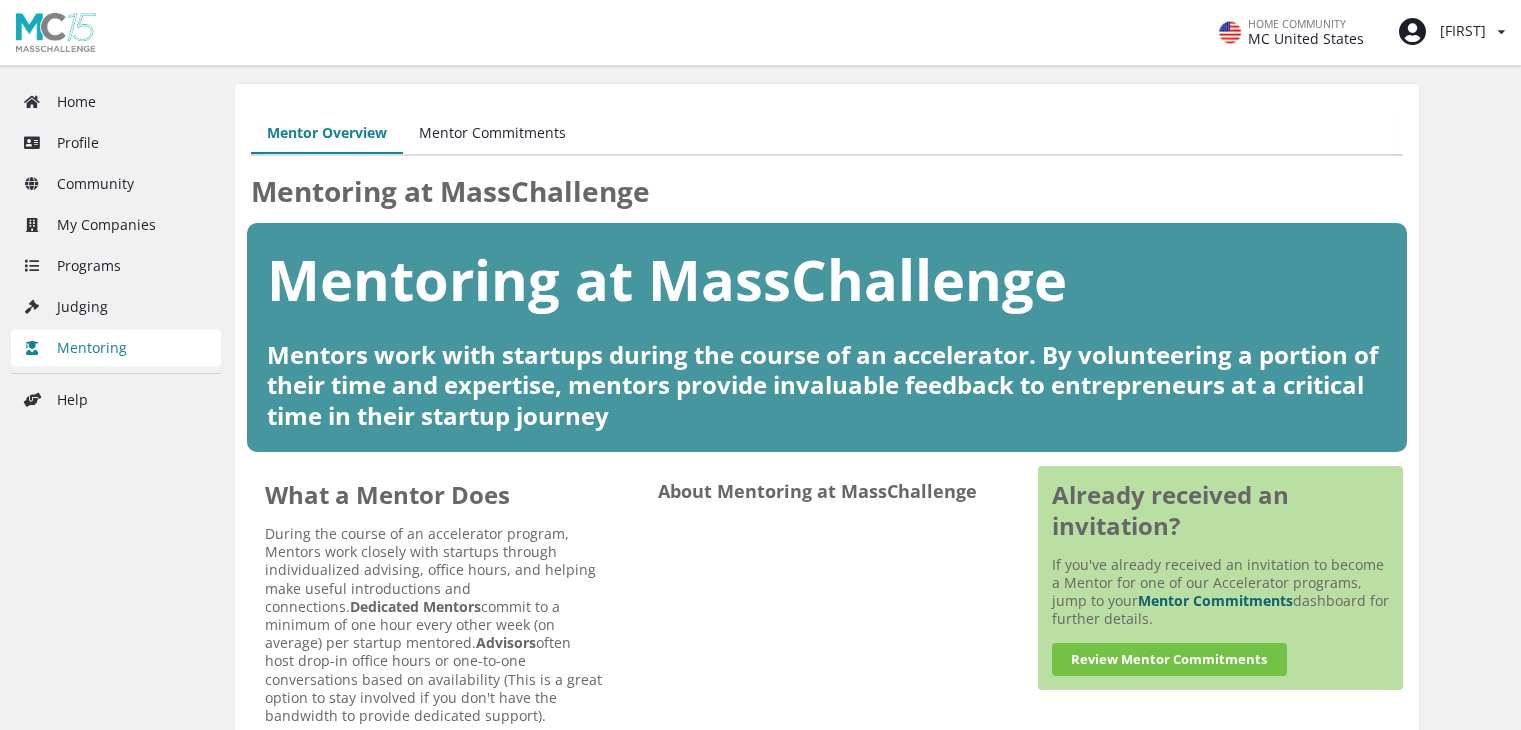 scroll, scrollTop: 0, scrollLeft: 0, axis: both 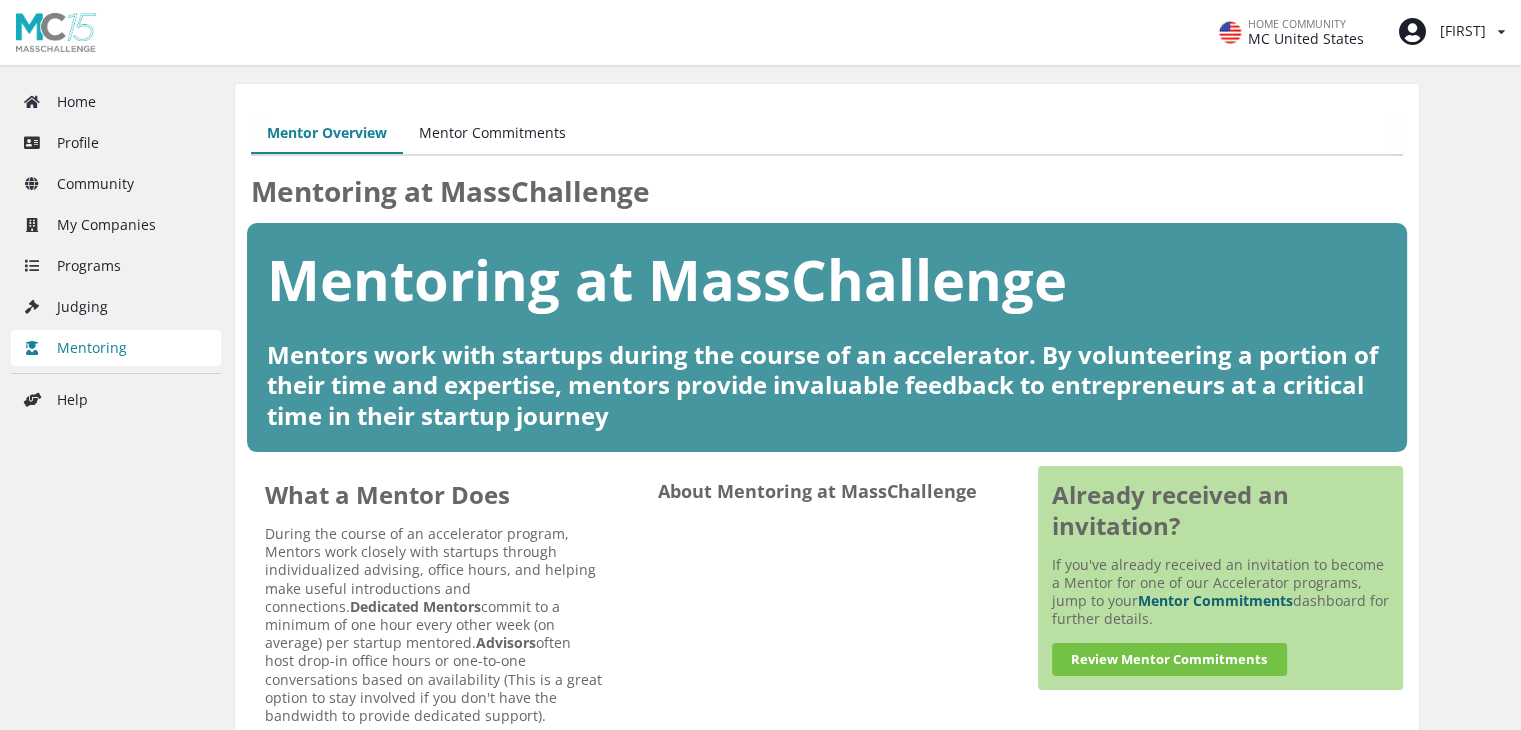 click on "Judging" at bounding box center [116, 307] 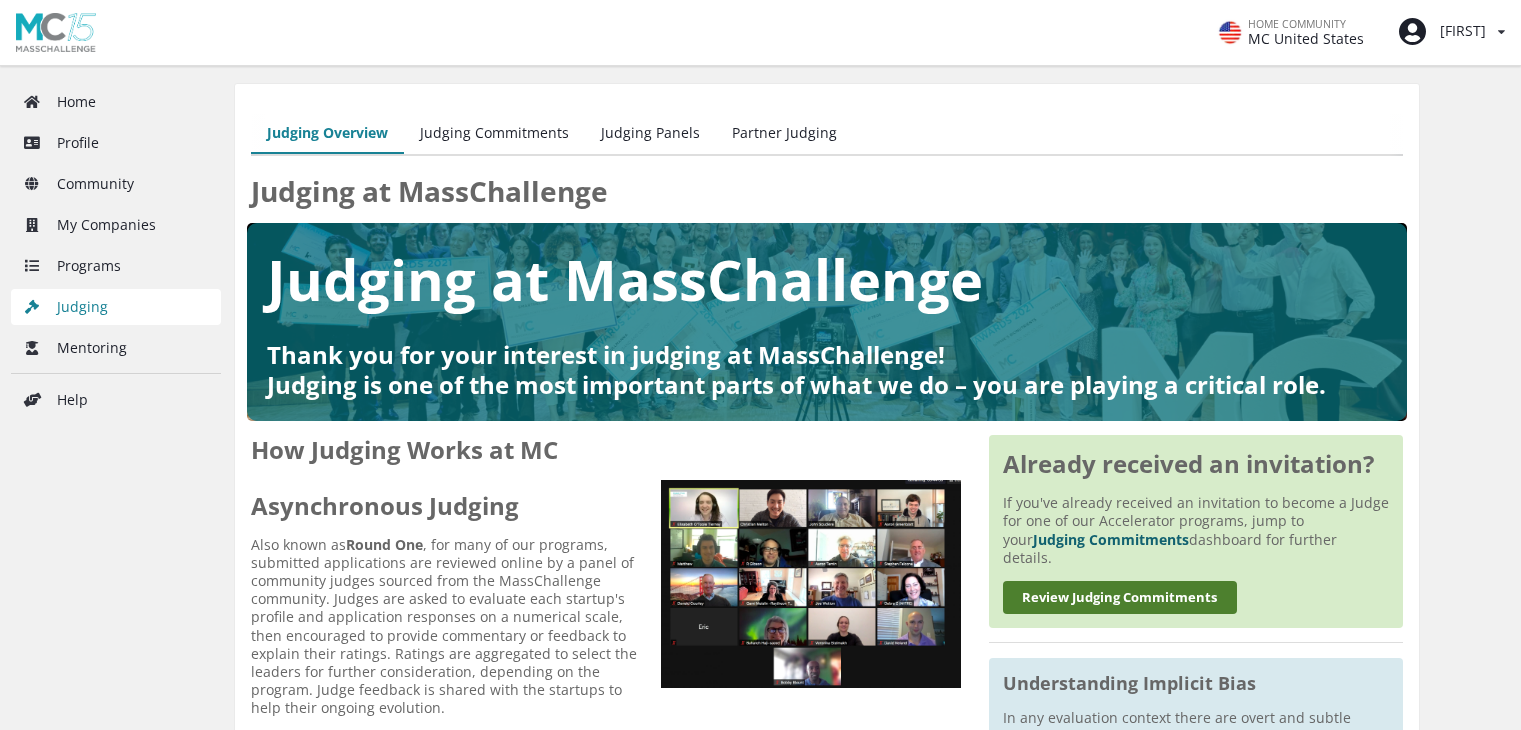 scroll, scrollTop: 0, scrollLeft: 0, axis: both 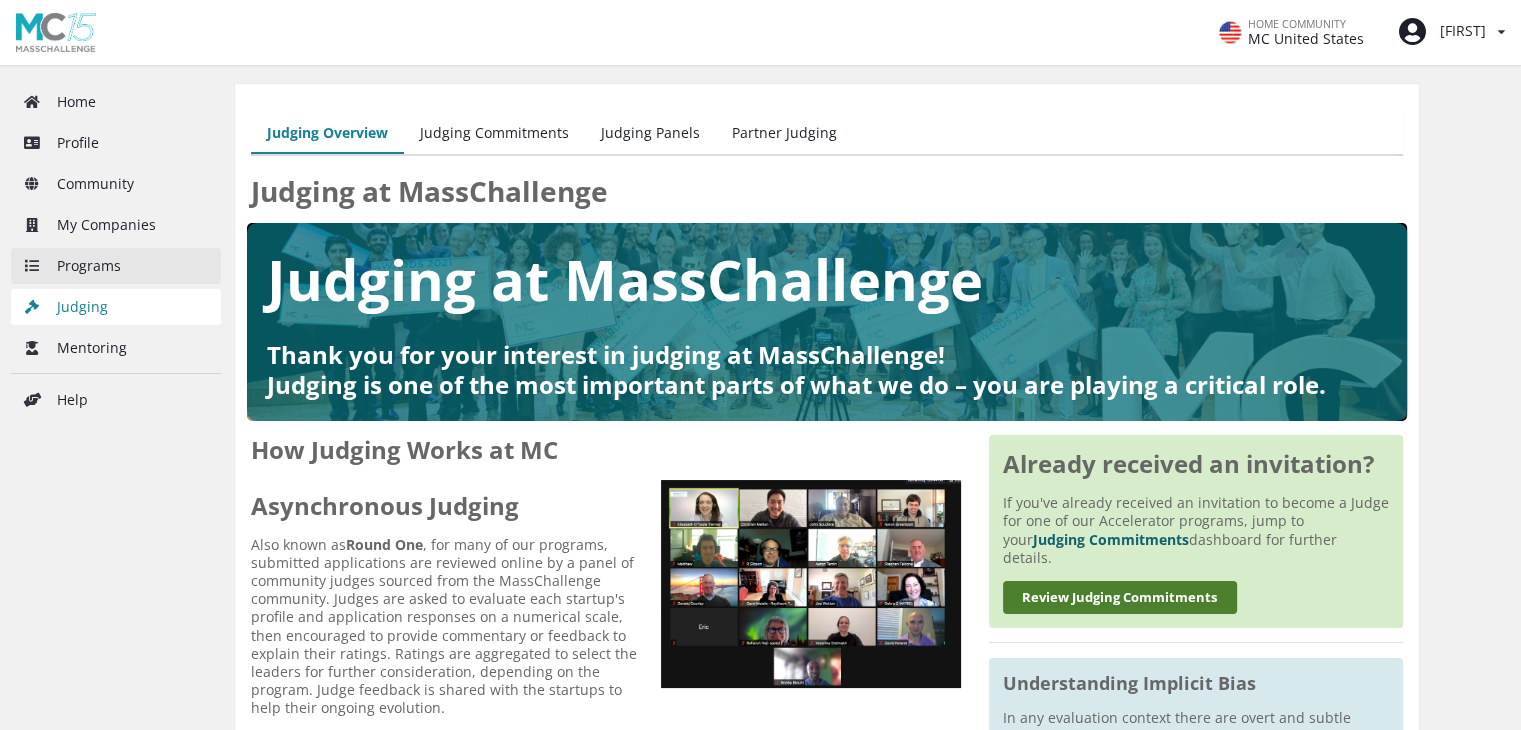 click on "Programs" at bounding box center (116, 266) 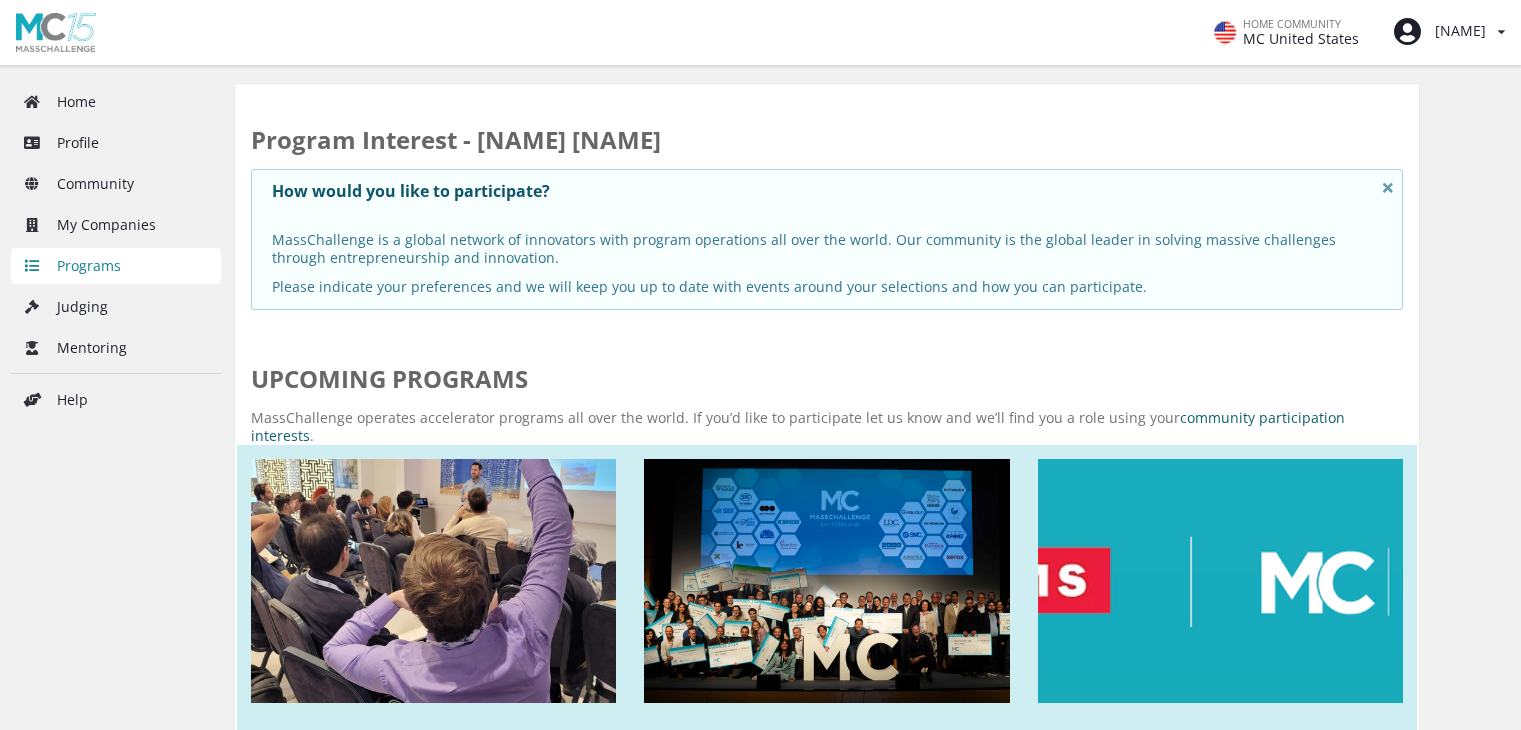 scroll, scrollTop: 0, scrollLeft: 0, axis: both 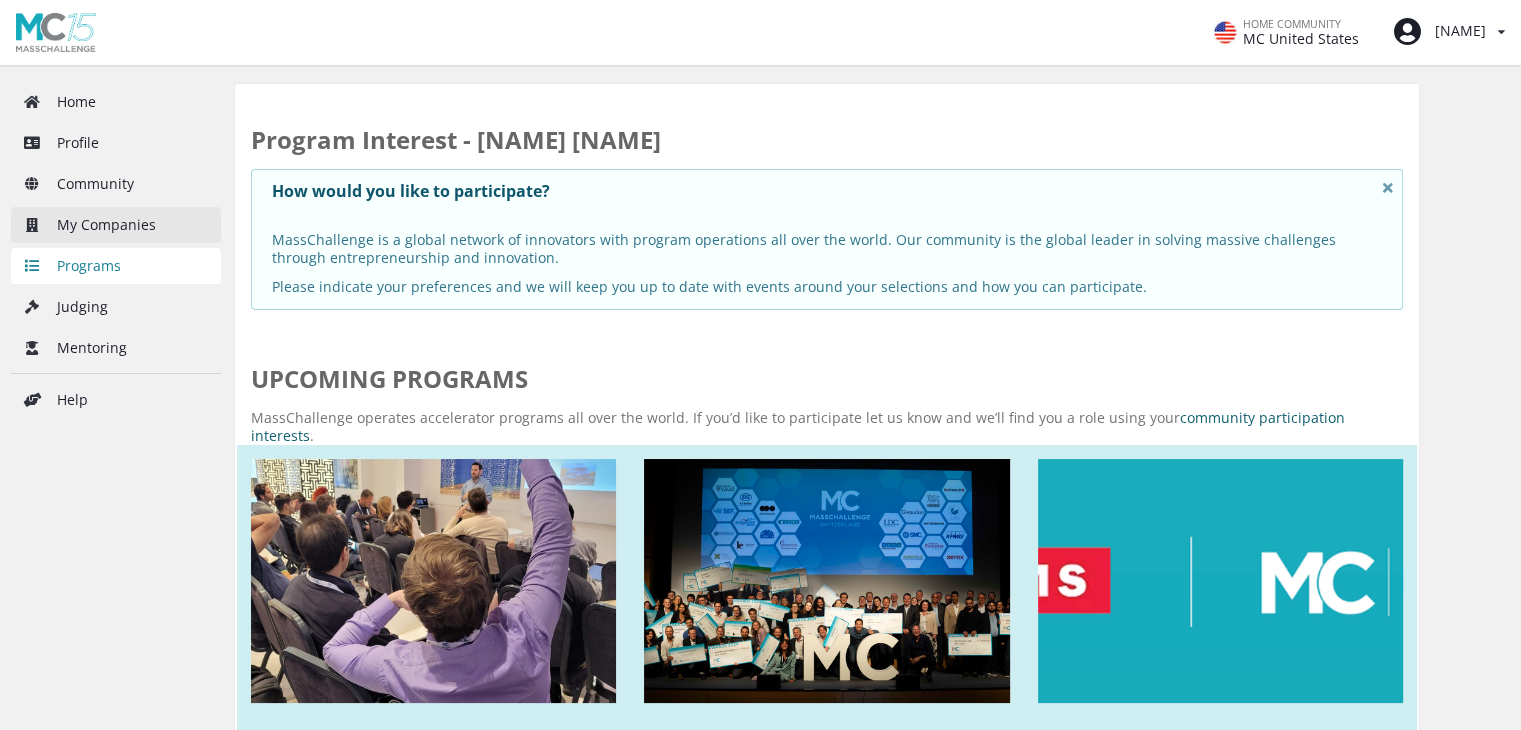 click on "My Companies" at bounding box center [116, 225] 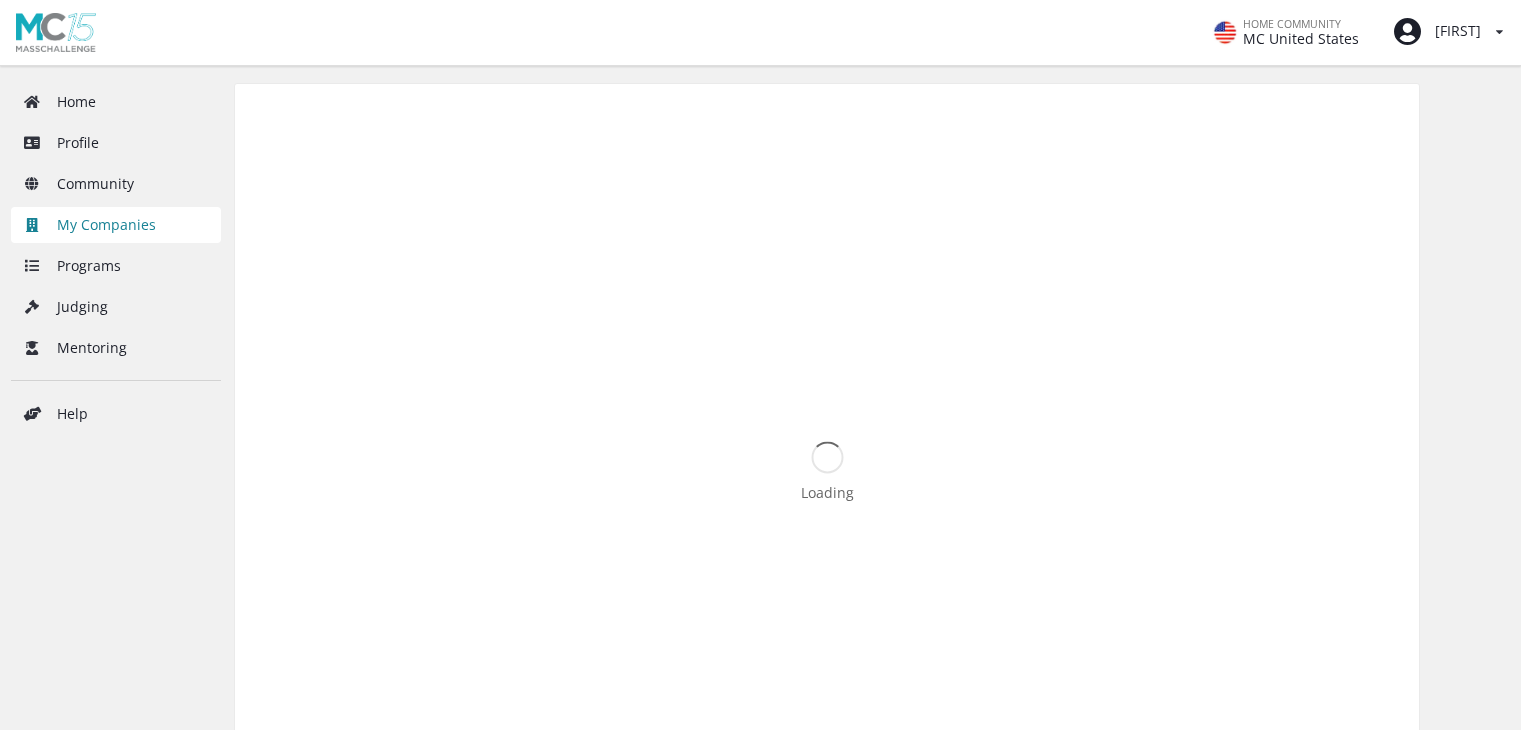 scroll, scrollTop: 0, scrollLeft: 0, axis: both 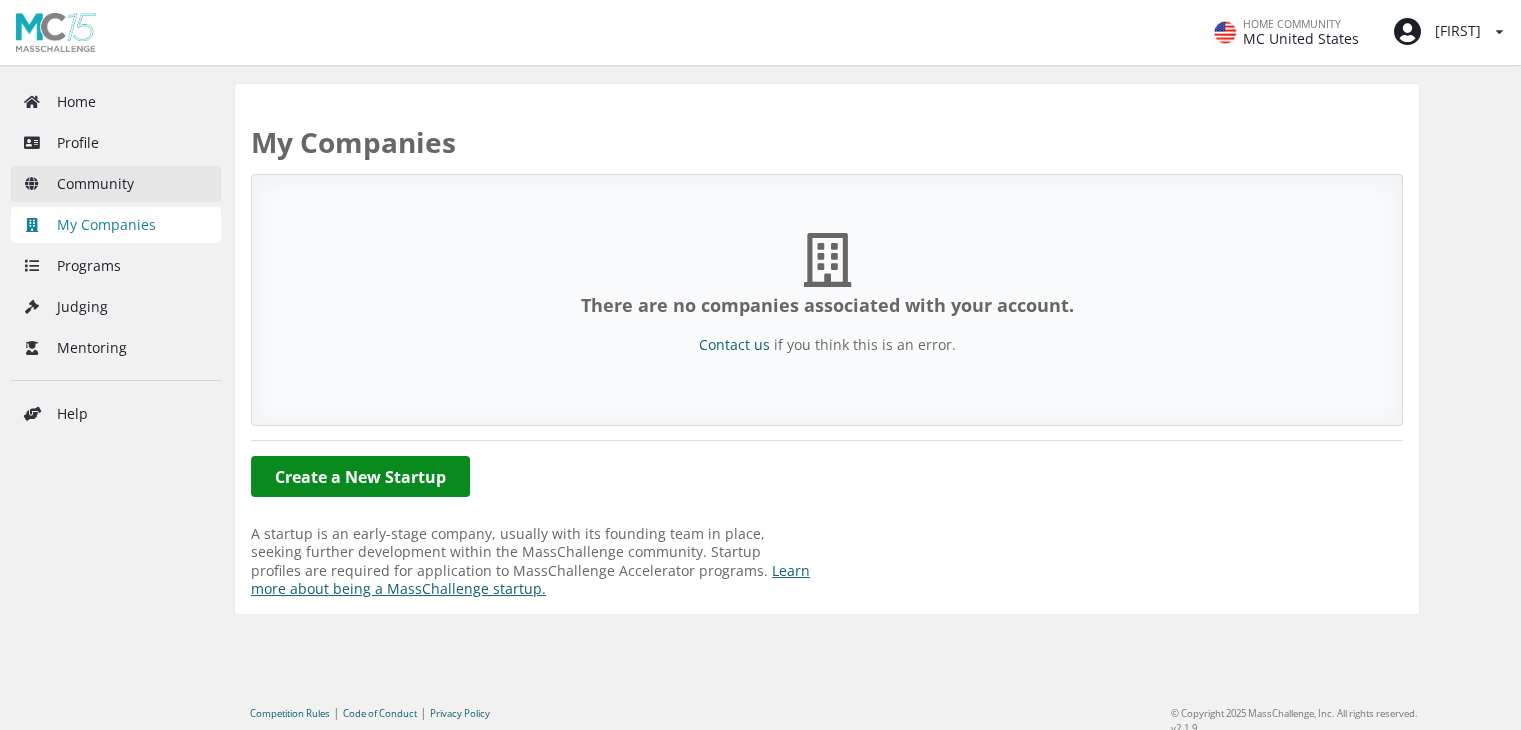 click on "Community" at bounding box center [116, 184] 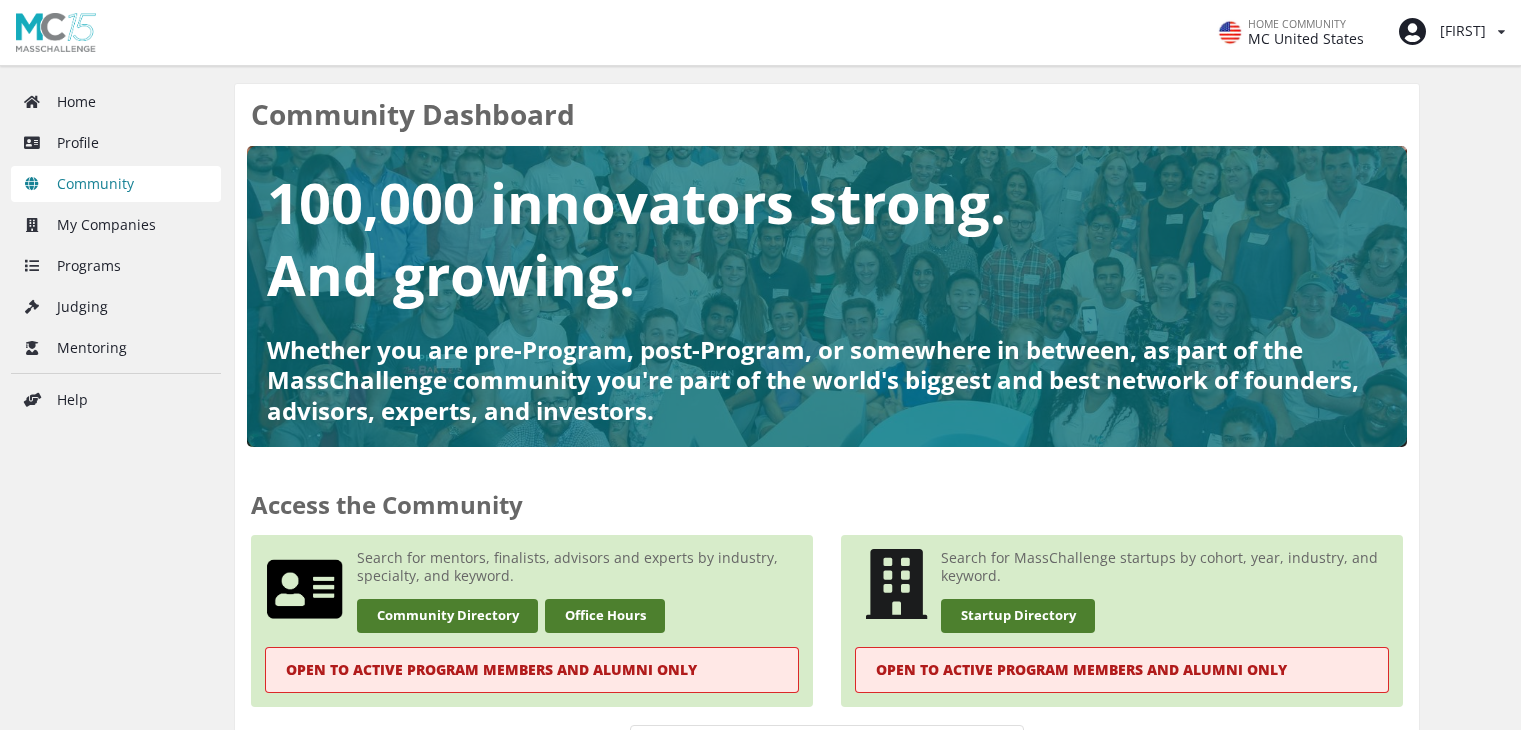 scroll, scrollTop: 0, scrollLeft: 0, axis: both 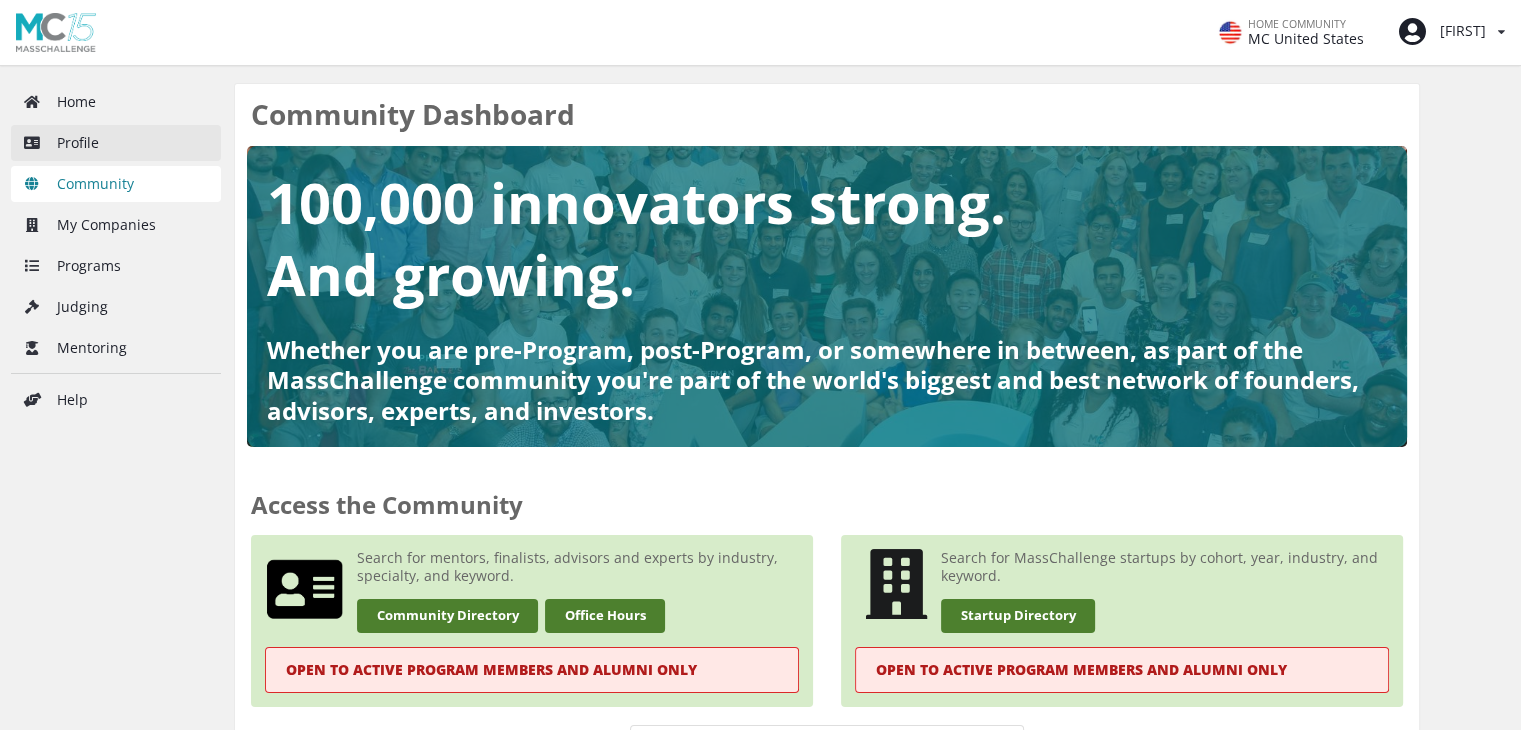 click on "Profile" at bounding box center [116, 143] 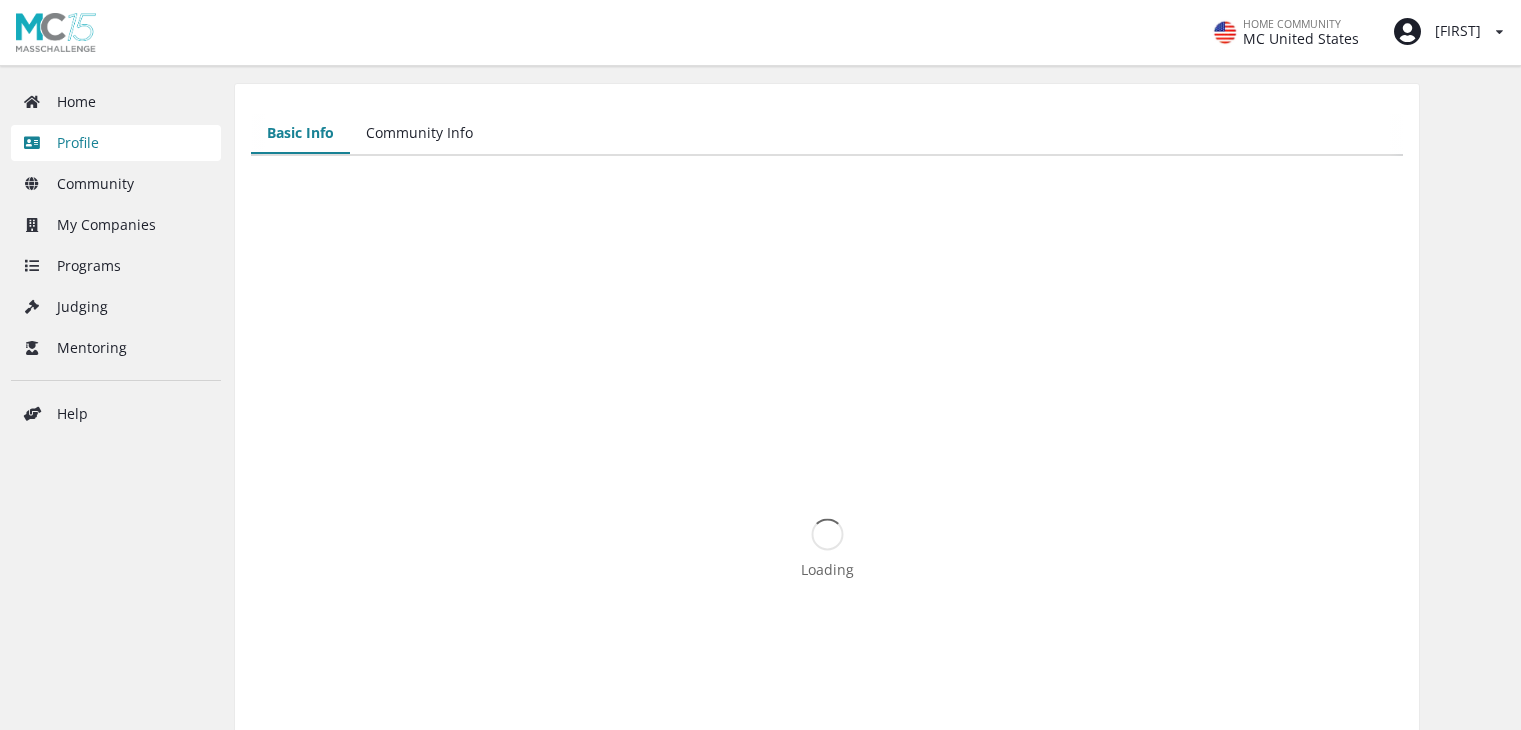scroll, scrollTop: 0, scrollLeft: 0, axis: both 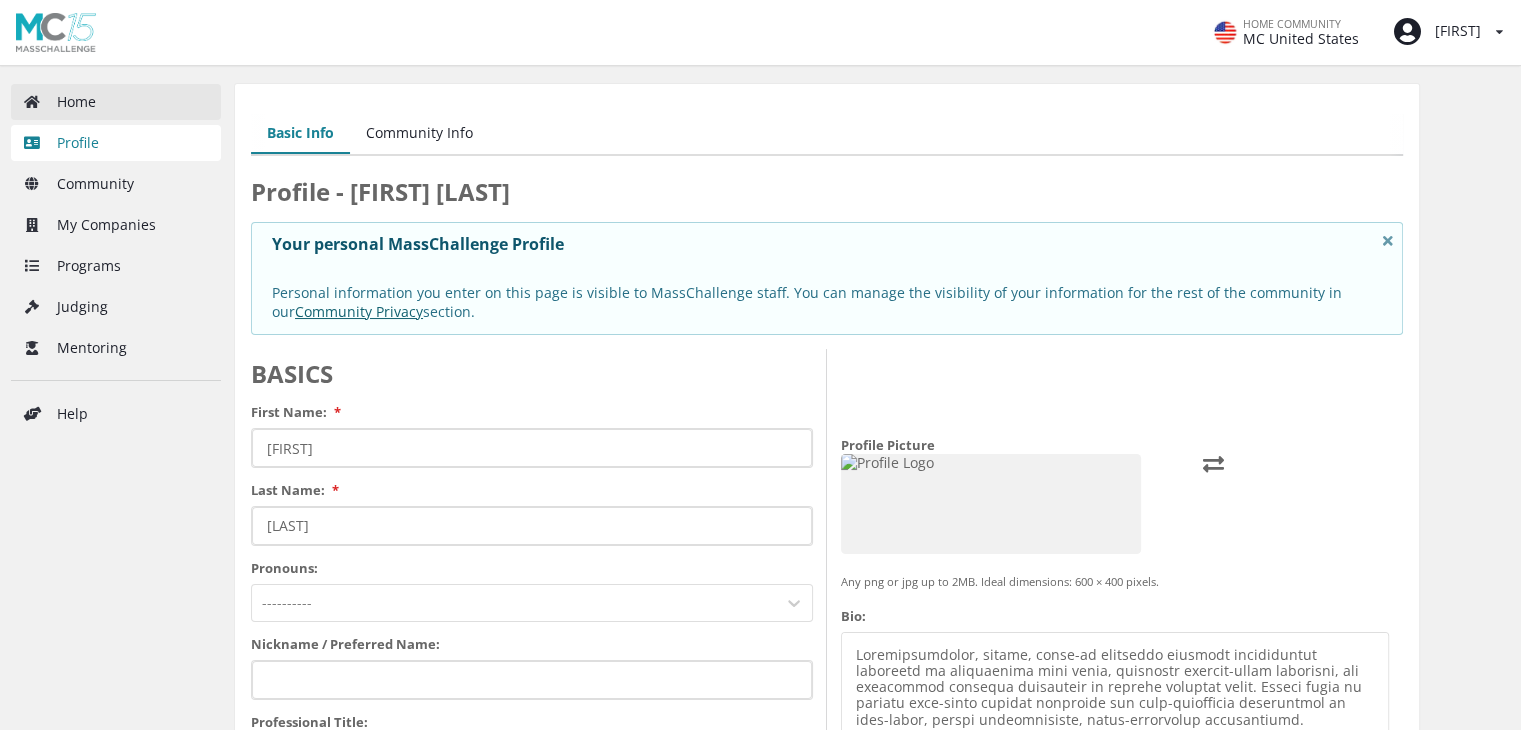 click on "Home" at bounding box center (116, 102) 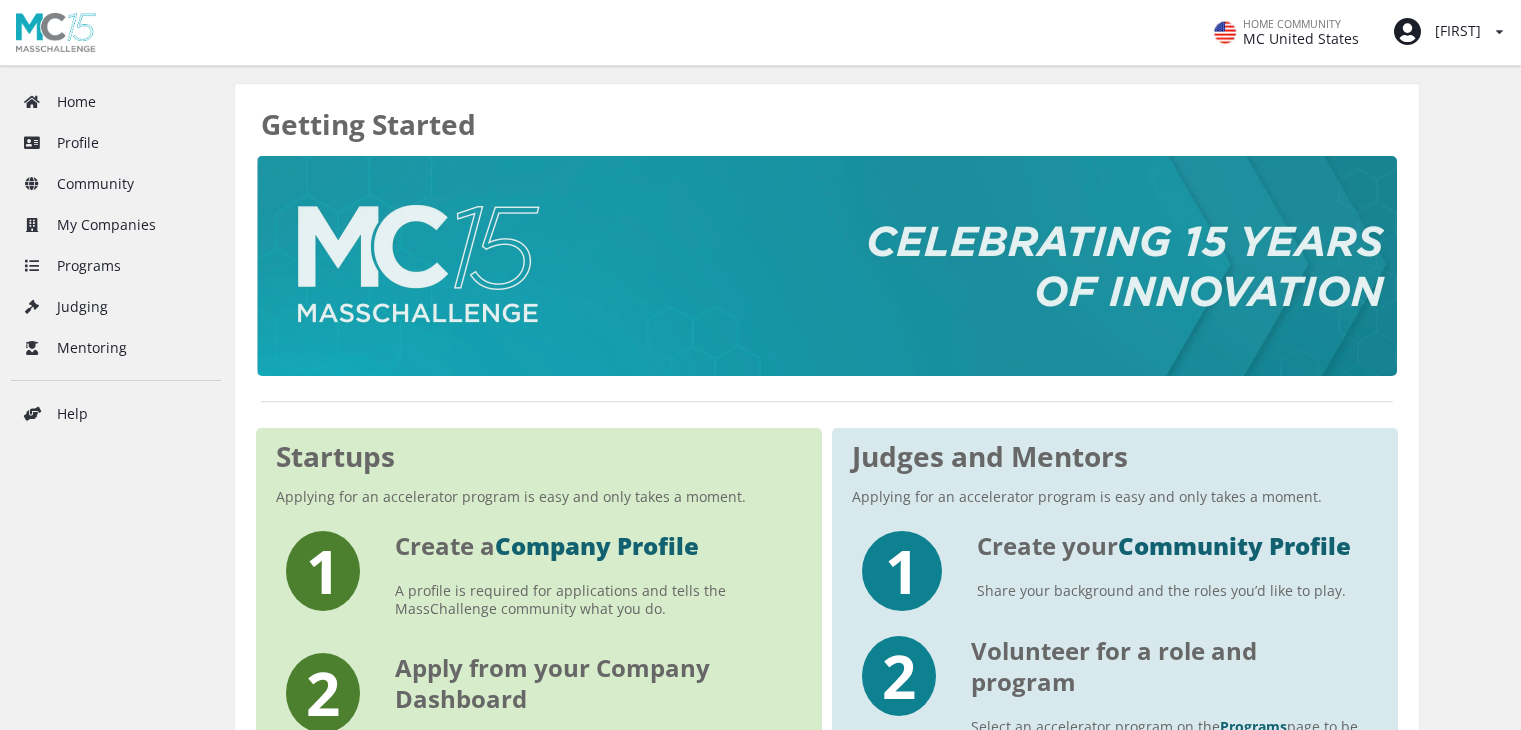 scroll, scrollTop: 0, scrollLeft: 0, axis: both 